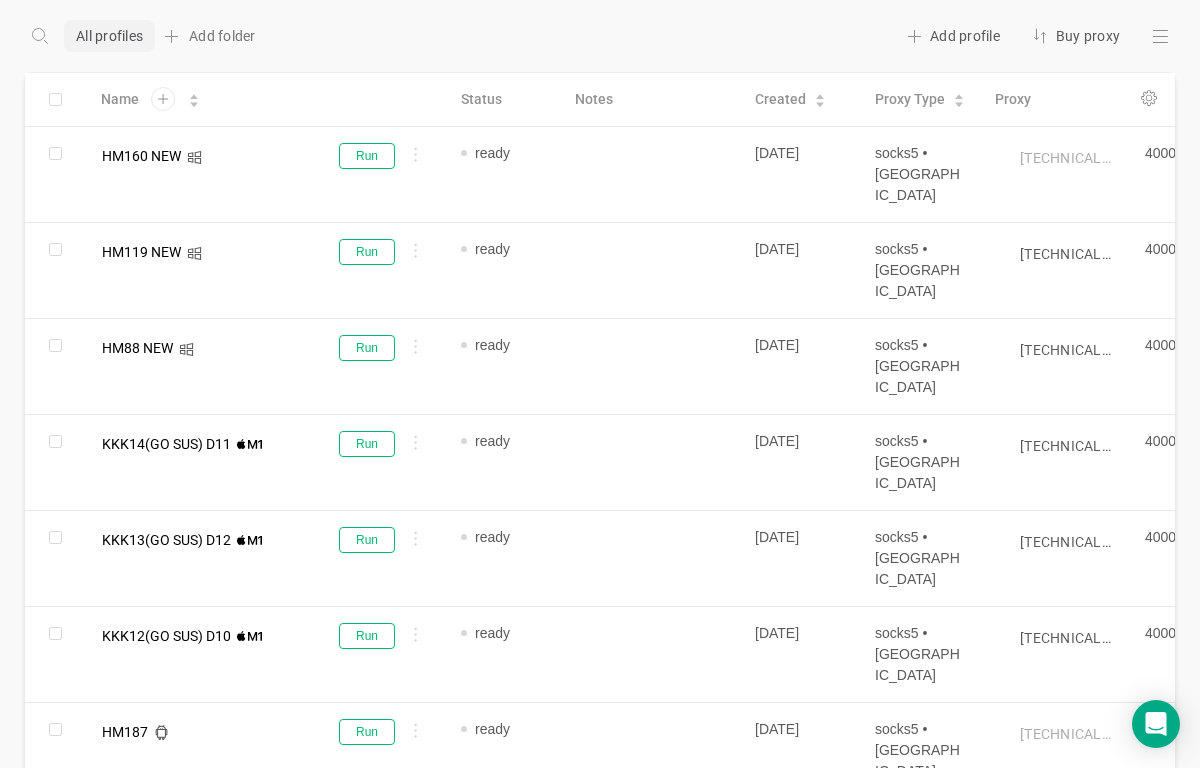 scroll, scrollTop: 0, scrollLeft: 0, axis: both 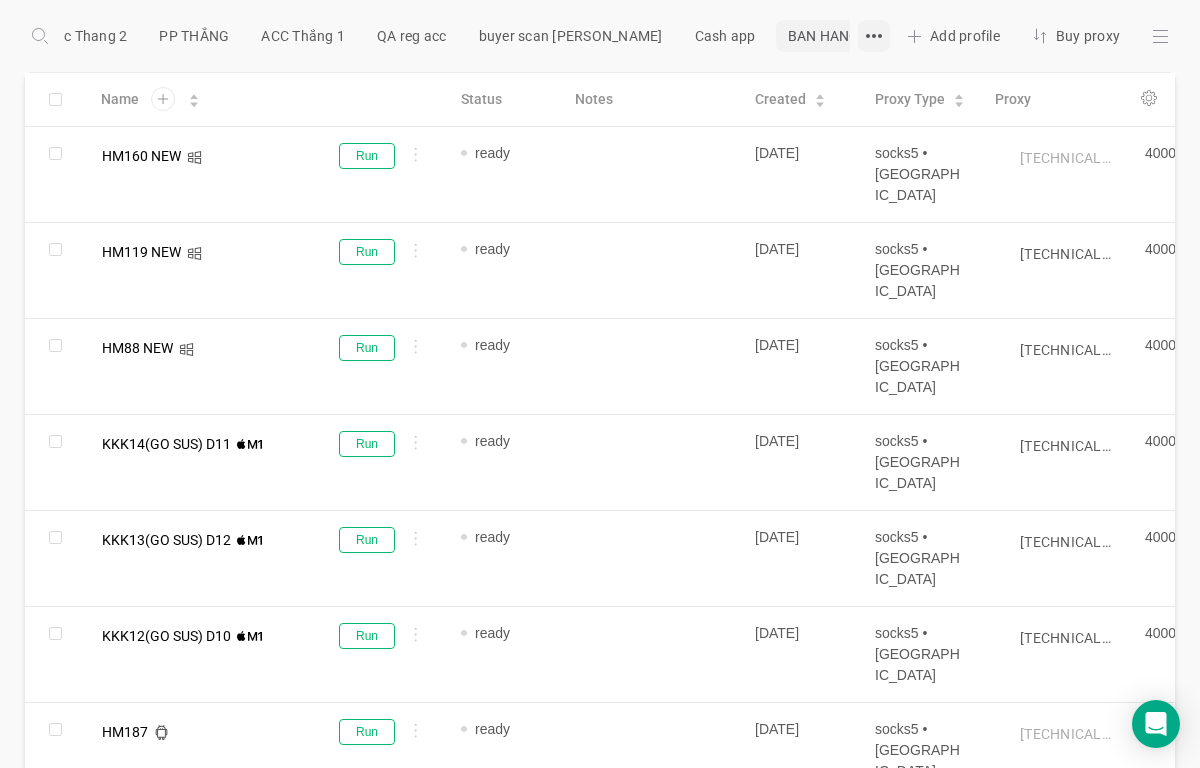 click 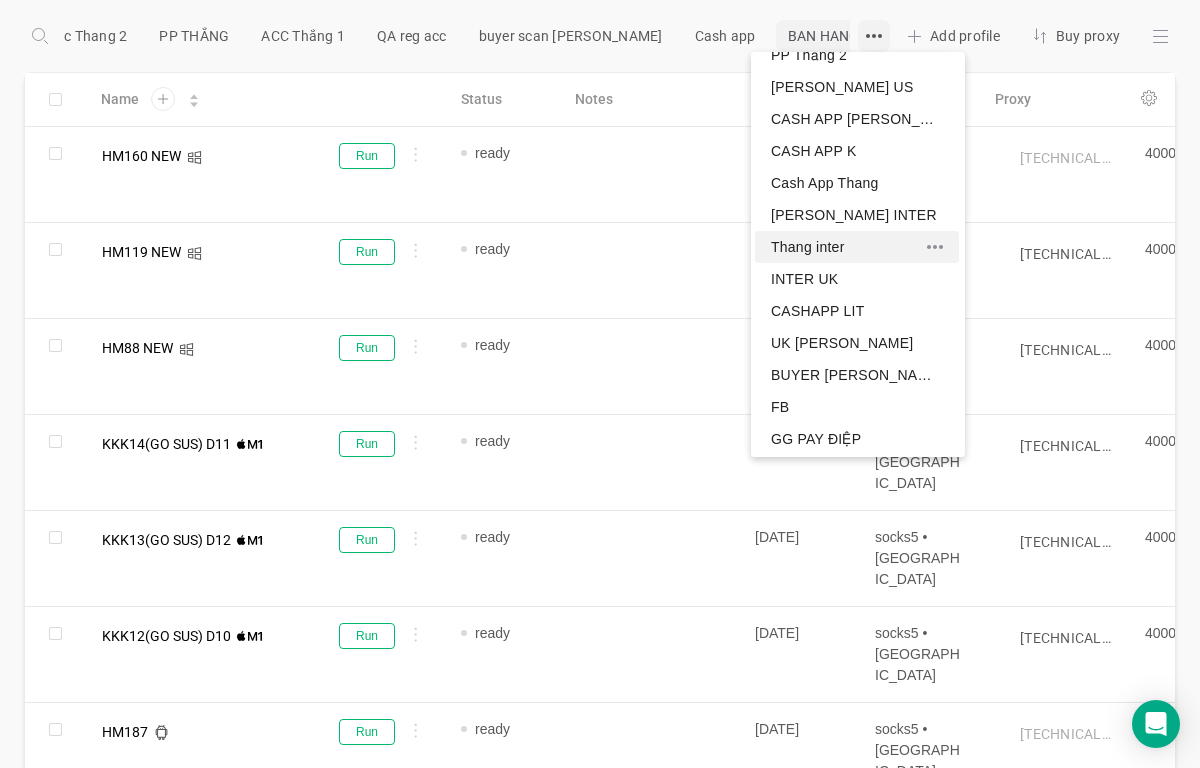 scroll, scrollTop: 557, scrollLeft: 1, axis: both 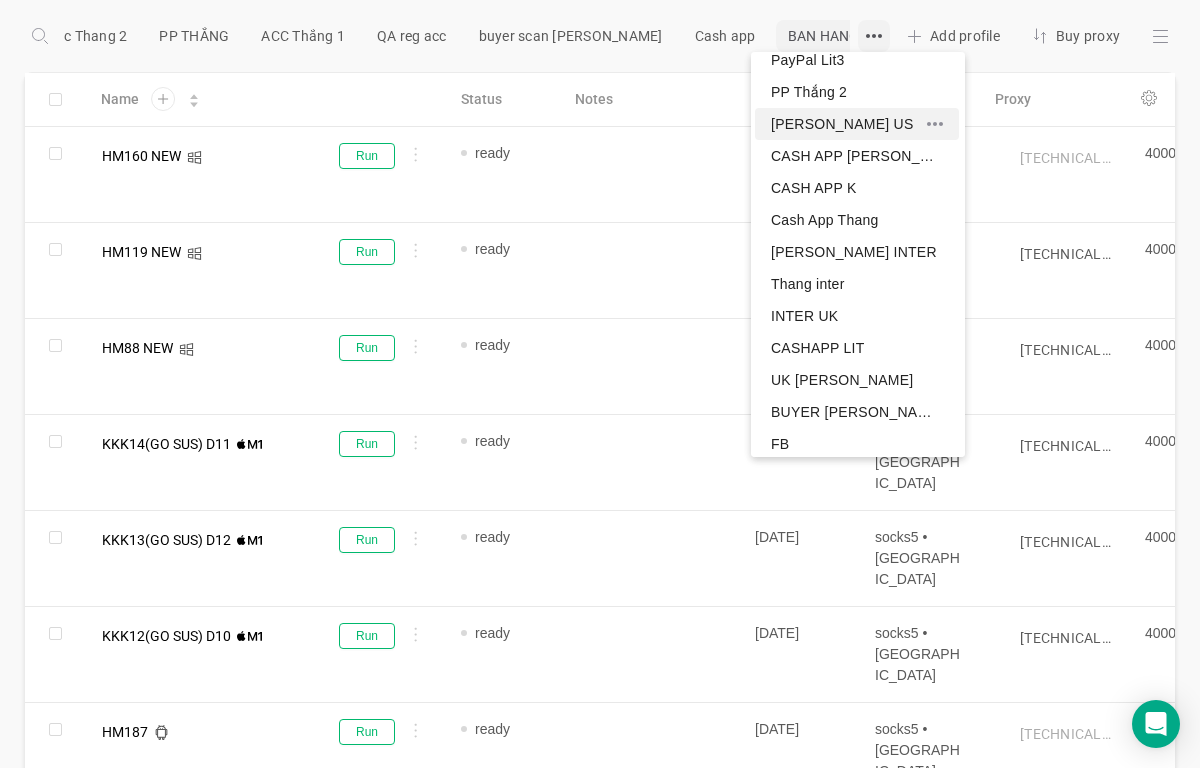 click on "[PERSON_NAME] US" at bounding box center (857, 124) 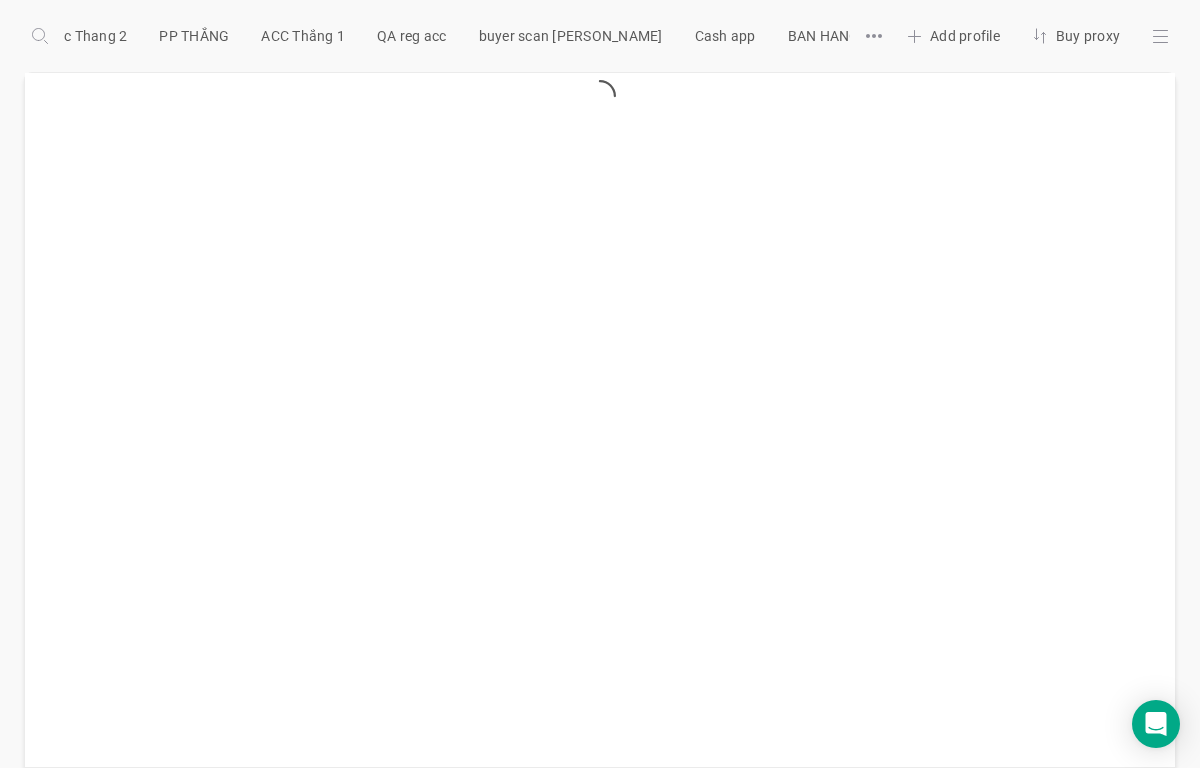 scroll, scrollTop: 0, scrollLeft: 1261, axis: horizontal 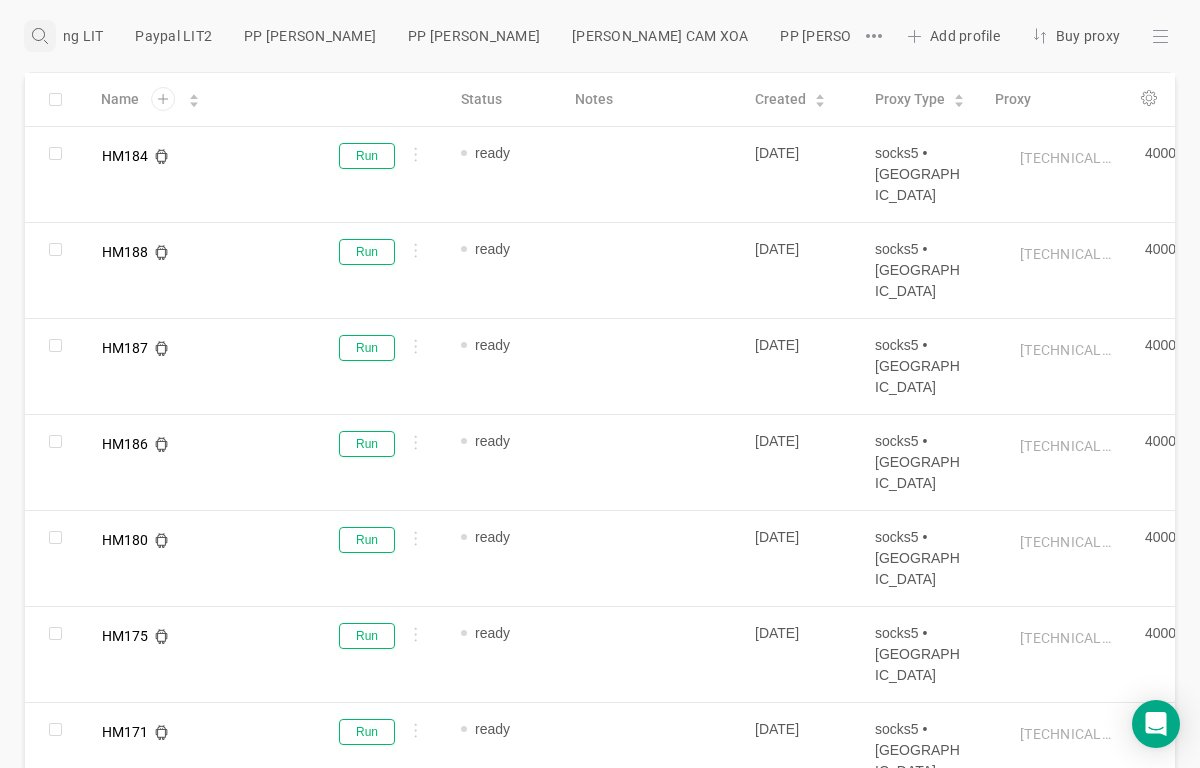 click 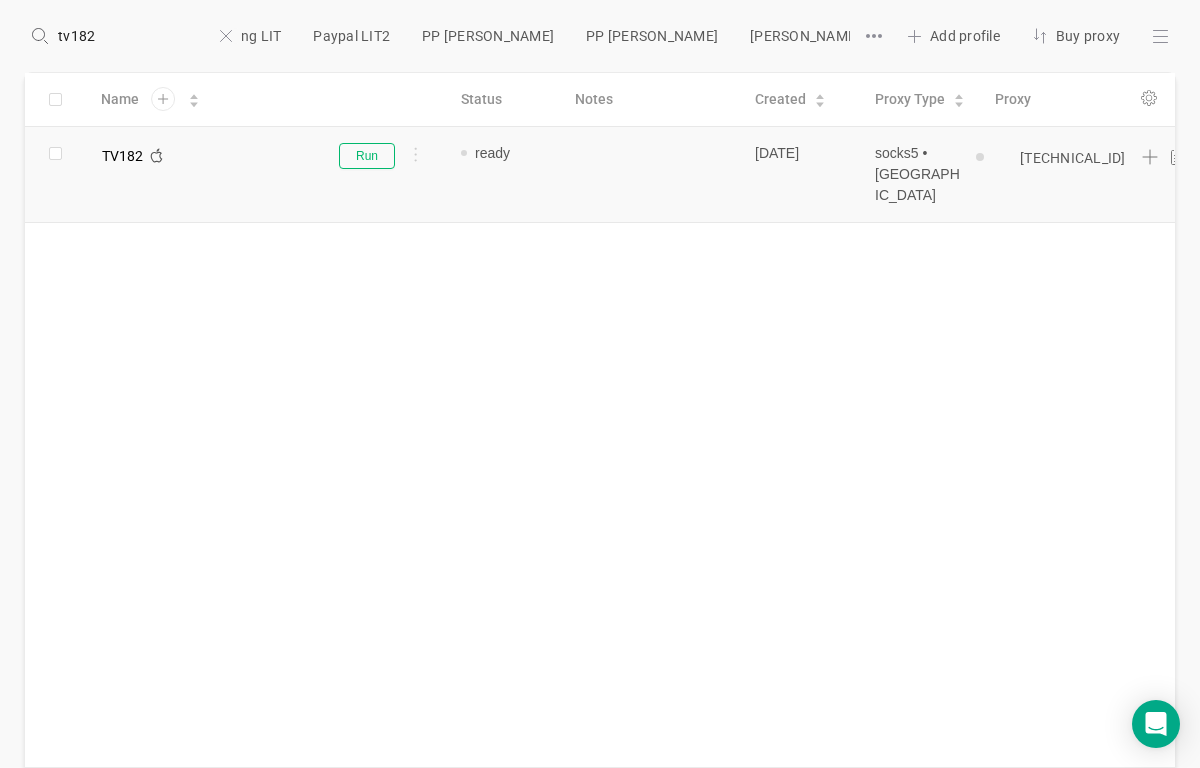 type on "tv182" 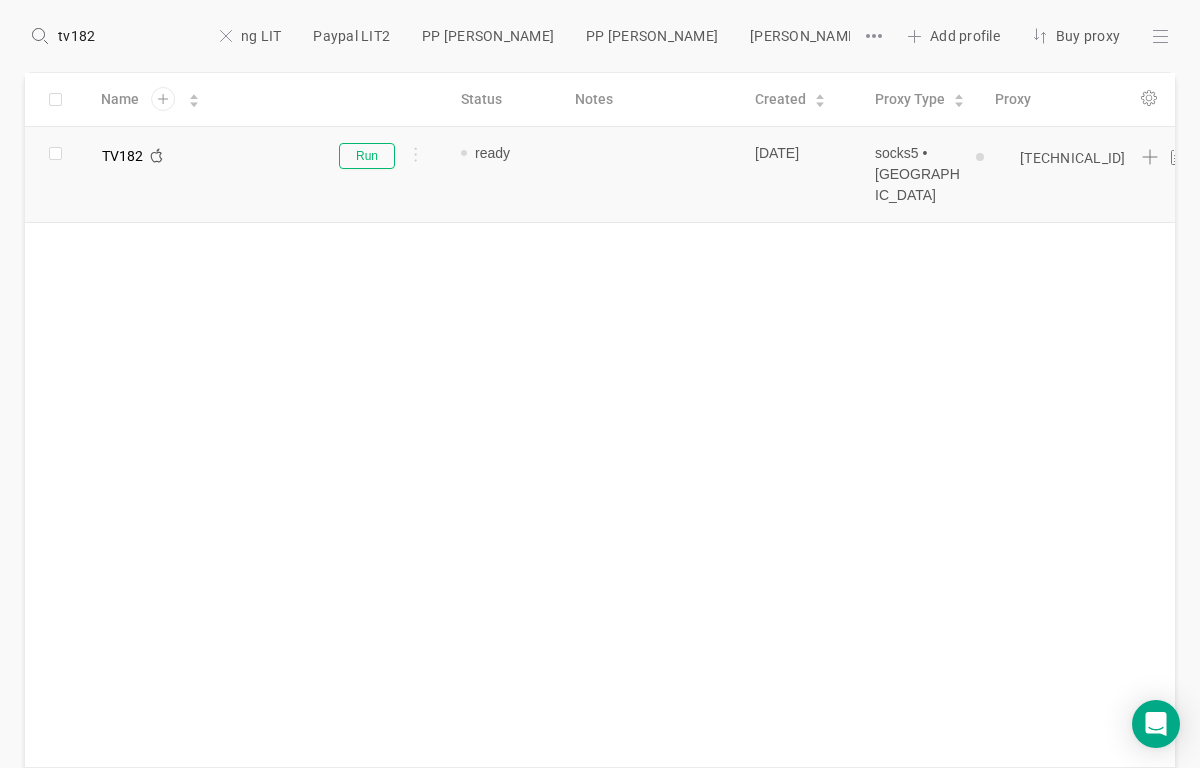 click on "[TECHNICAL_ID]" at bounding box center [1073, 158] 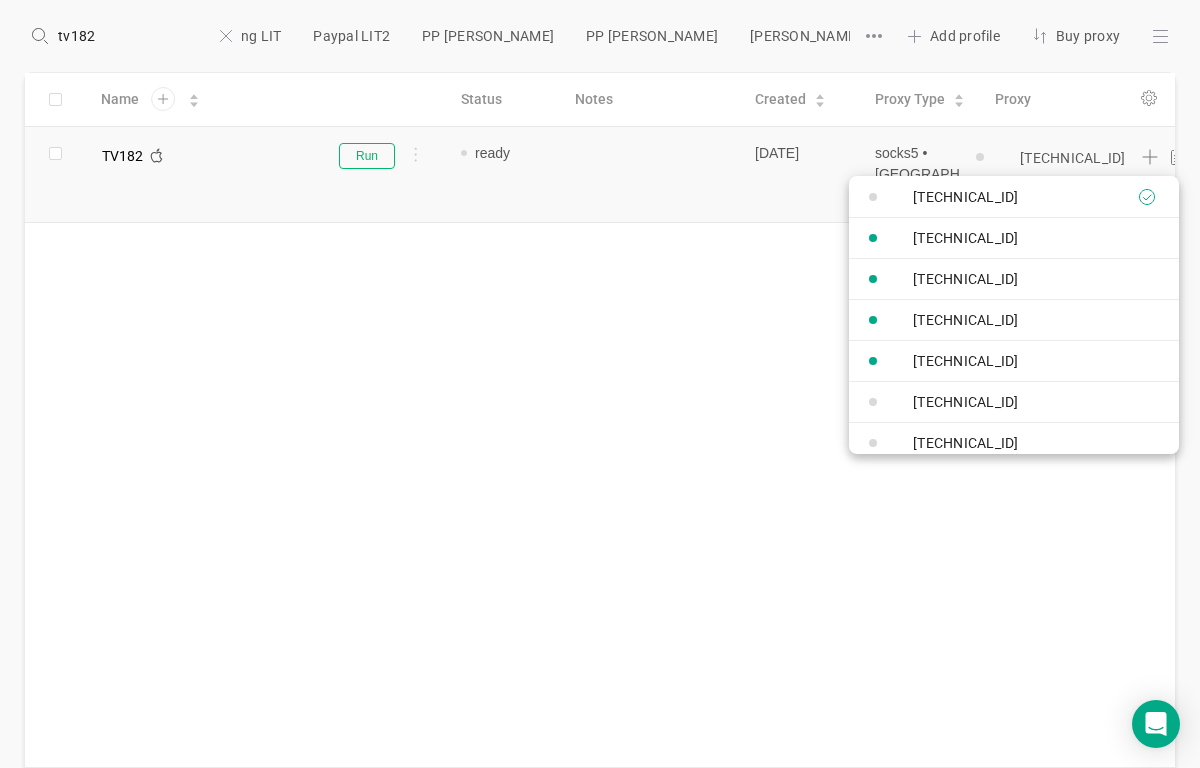 paste on "2:40000" 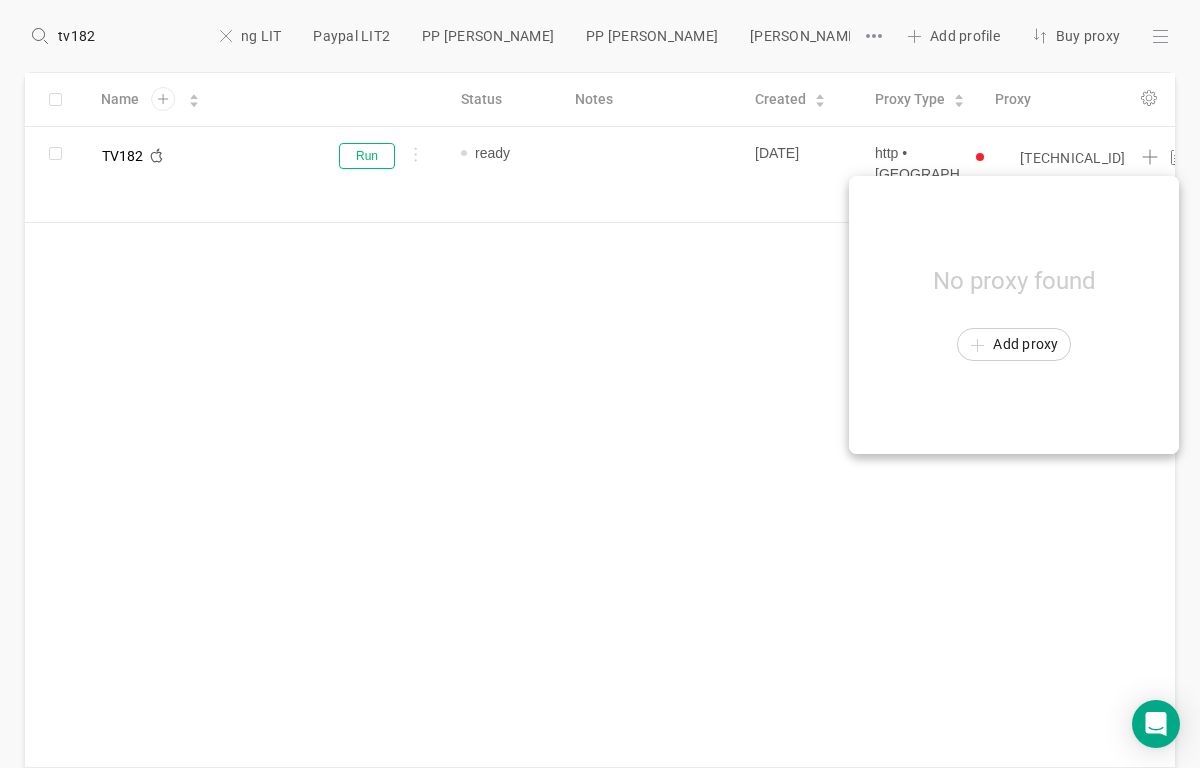 scroll, scrollTop: 0, scrollLeft: 0, axis: both 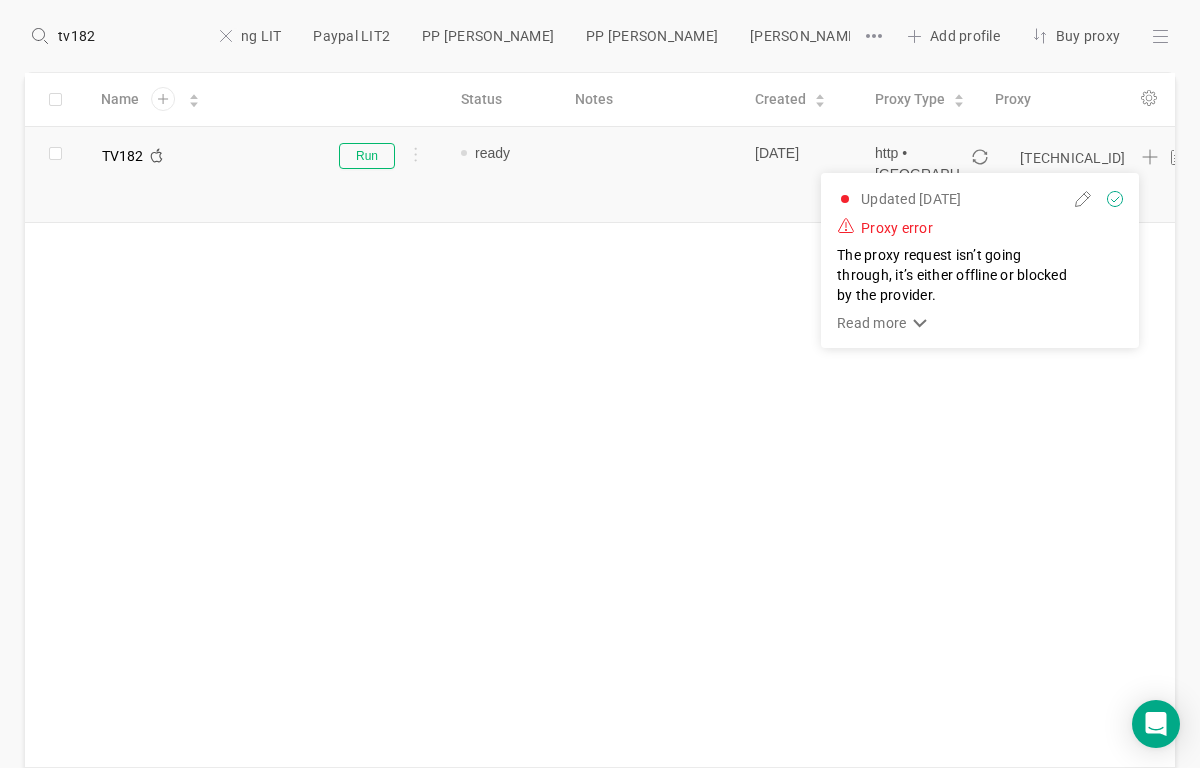 type on "[TECHNICAL_ID]" 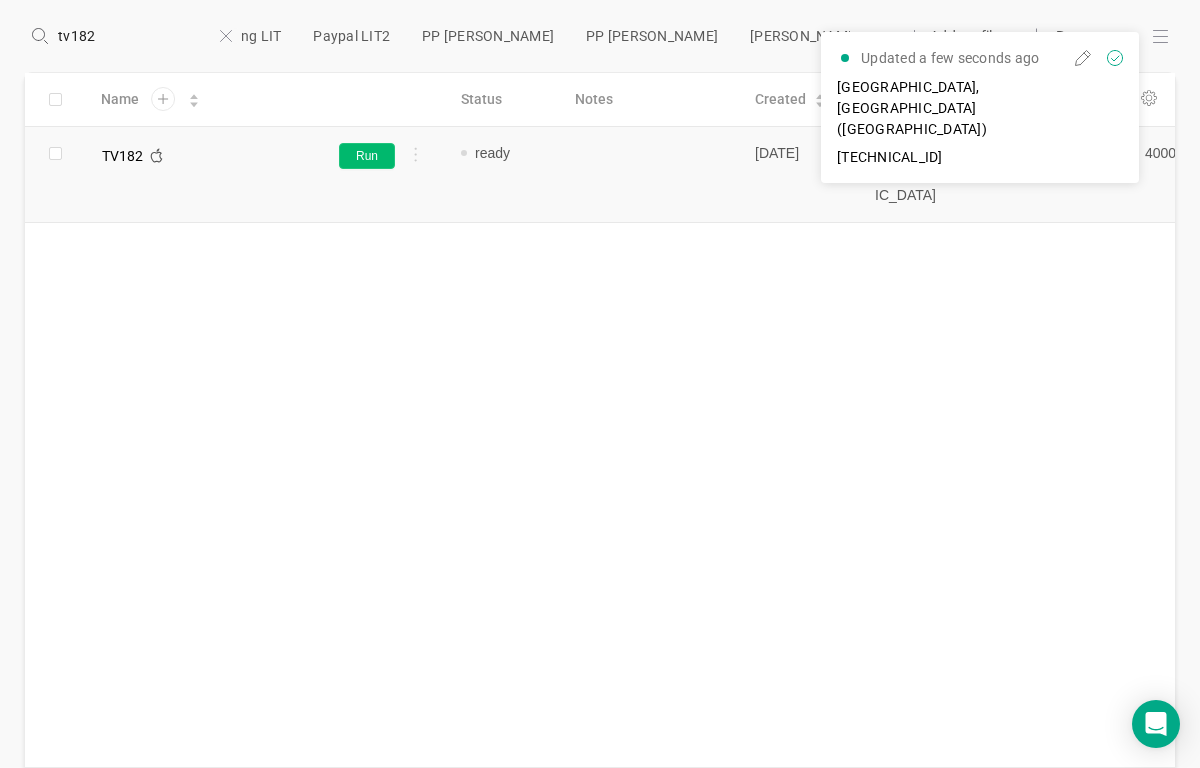 click on "Run" at bounding box center [367, 156] 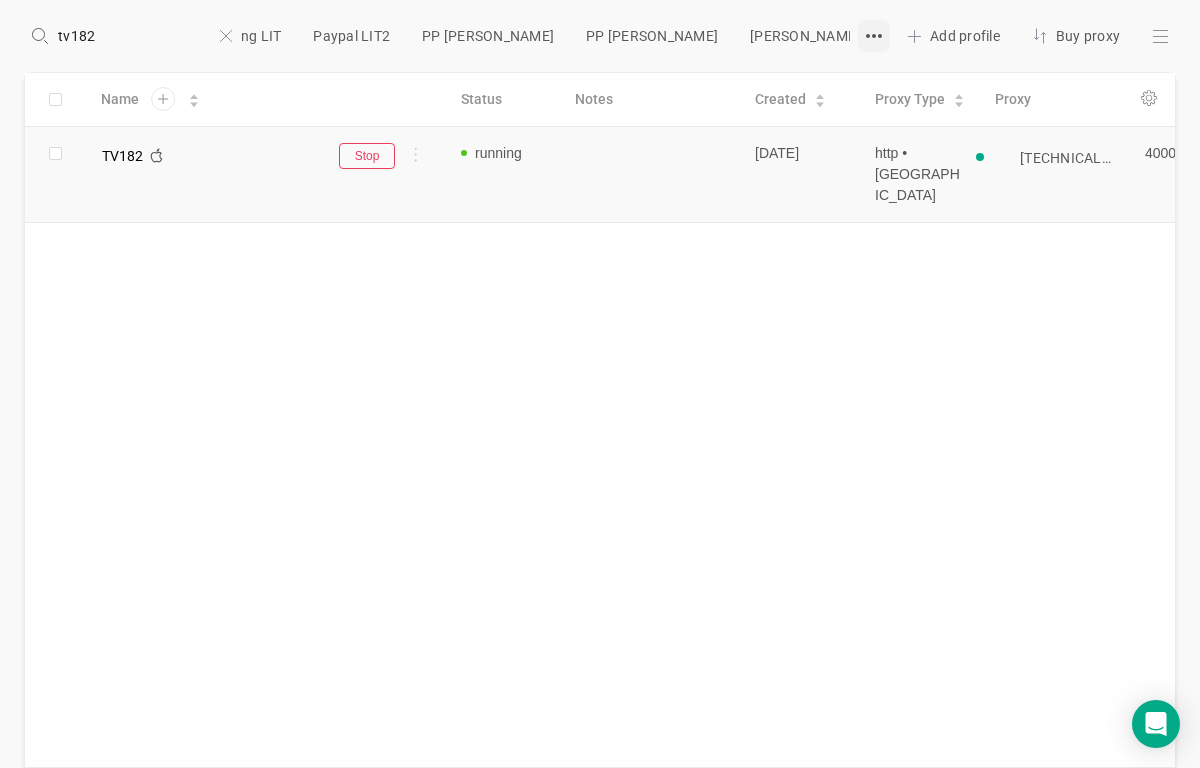 click 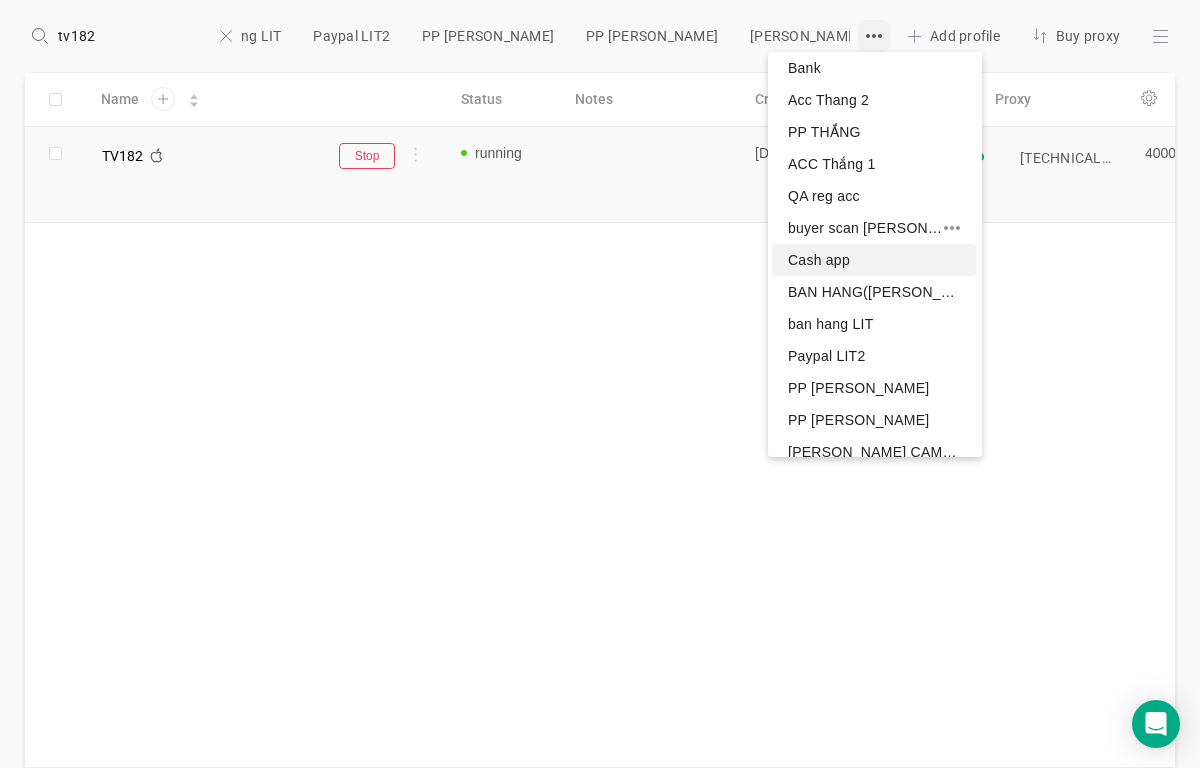 scroll, scrollTop: 100, scrollLeft: 1, axis: both 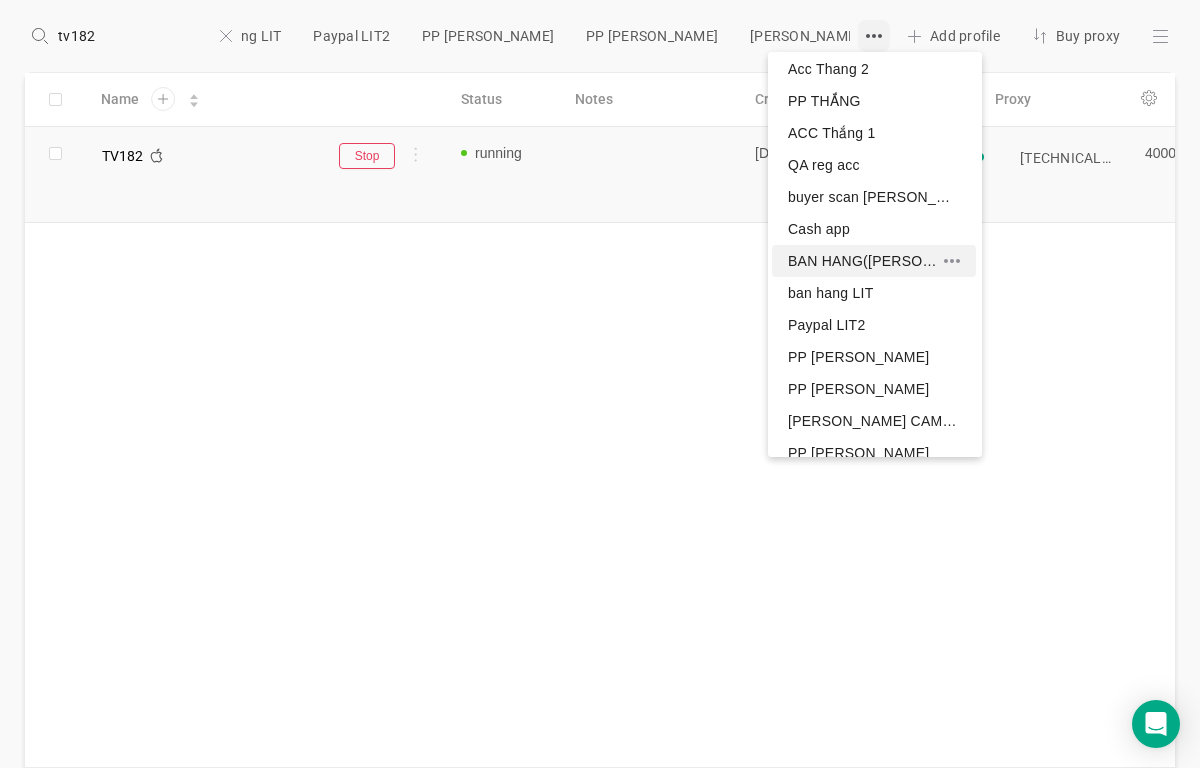 click on "BAN HANG([PERSON_NAME])" at bounding box center (866, 261) 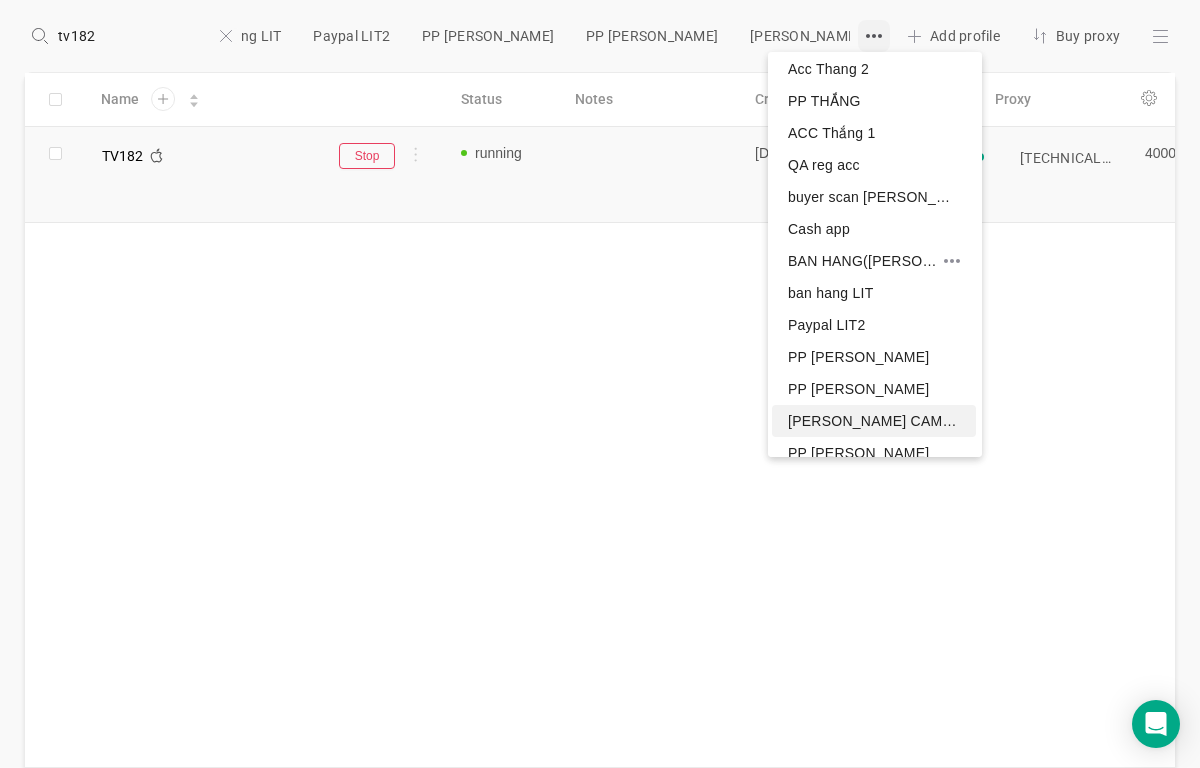 scroll, scrollTop: 0, scrollLeft: 898, axis: horizontal 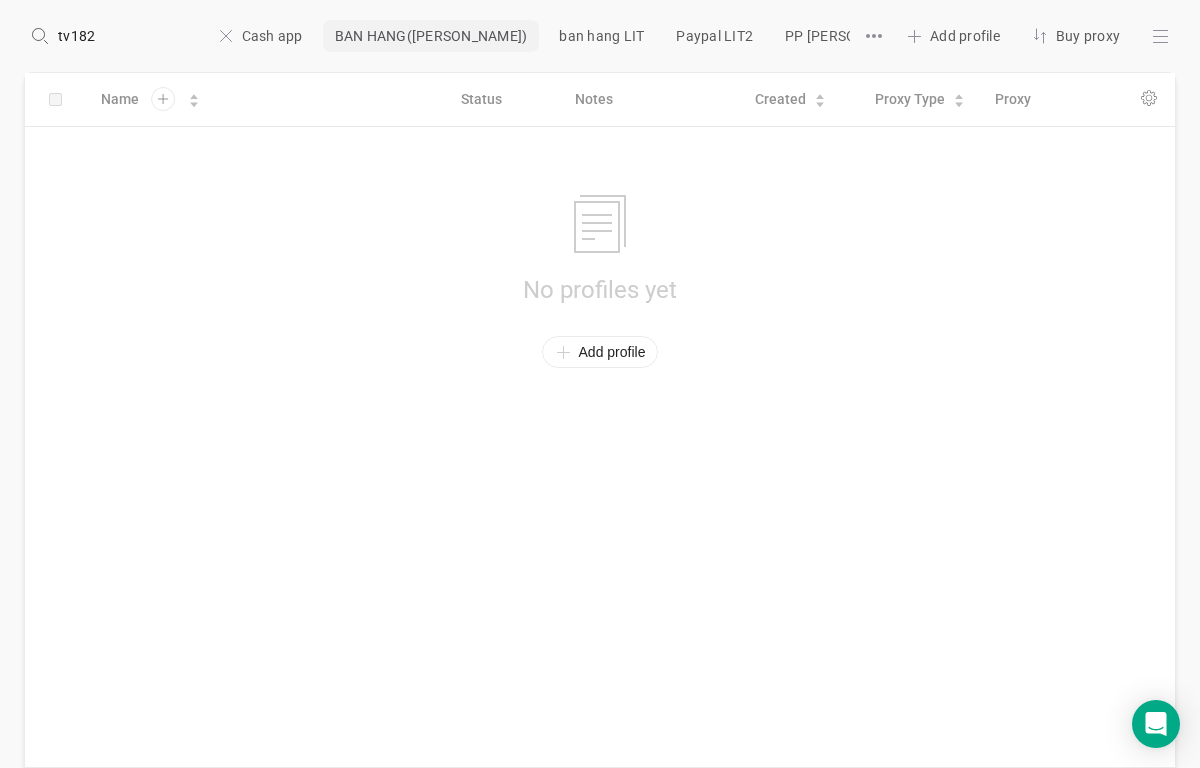click on "tv182" at bounding box center (129, 36) 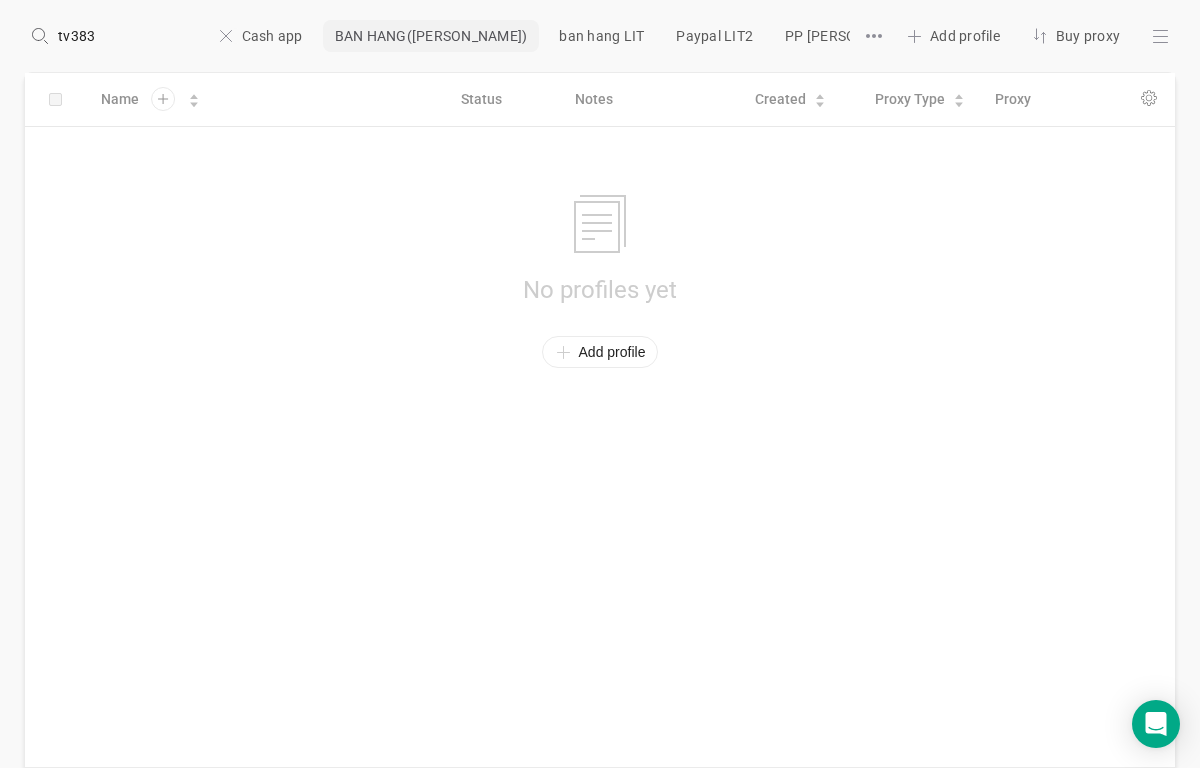 click on "tv383" at bounding box center (129, 36) 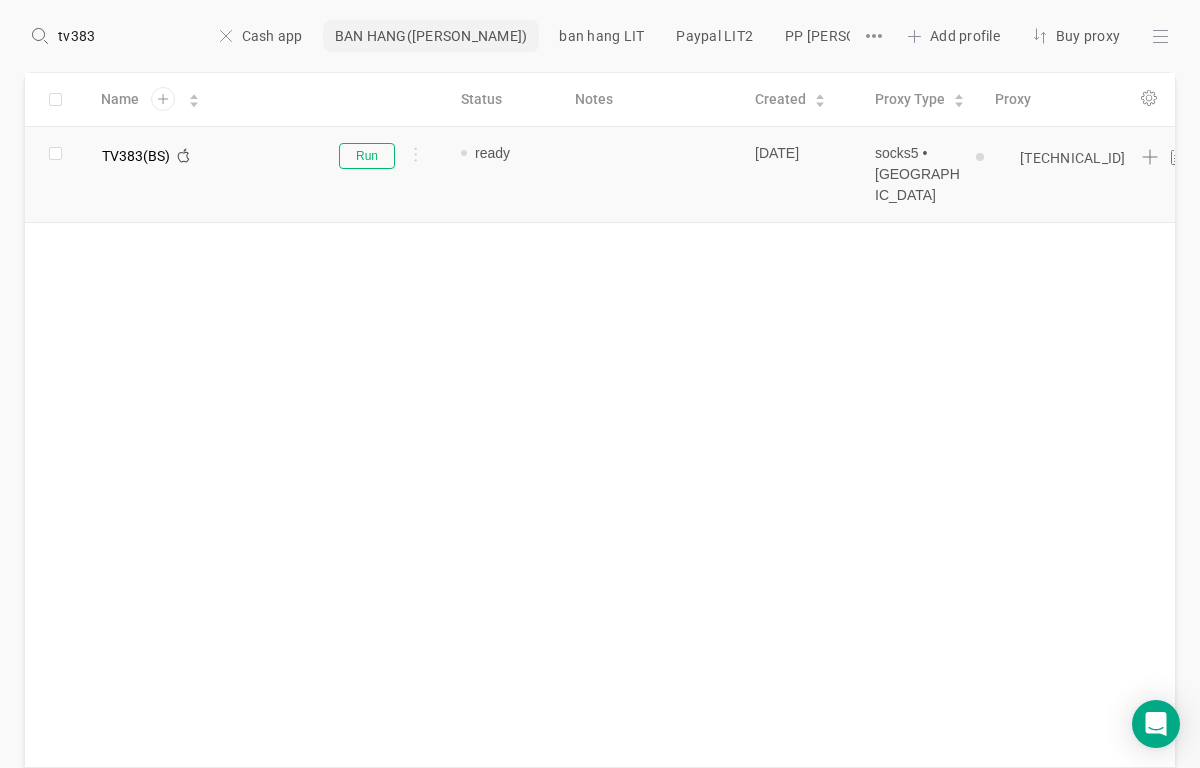 type on "tv383" 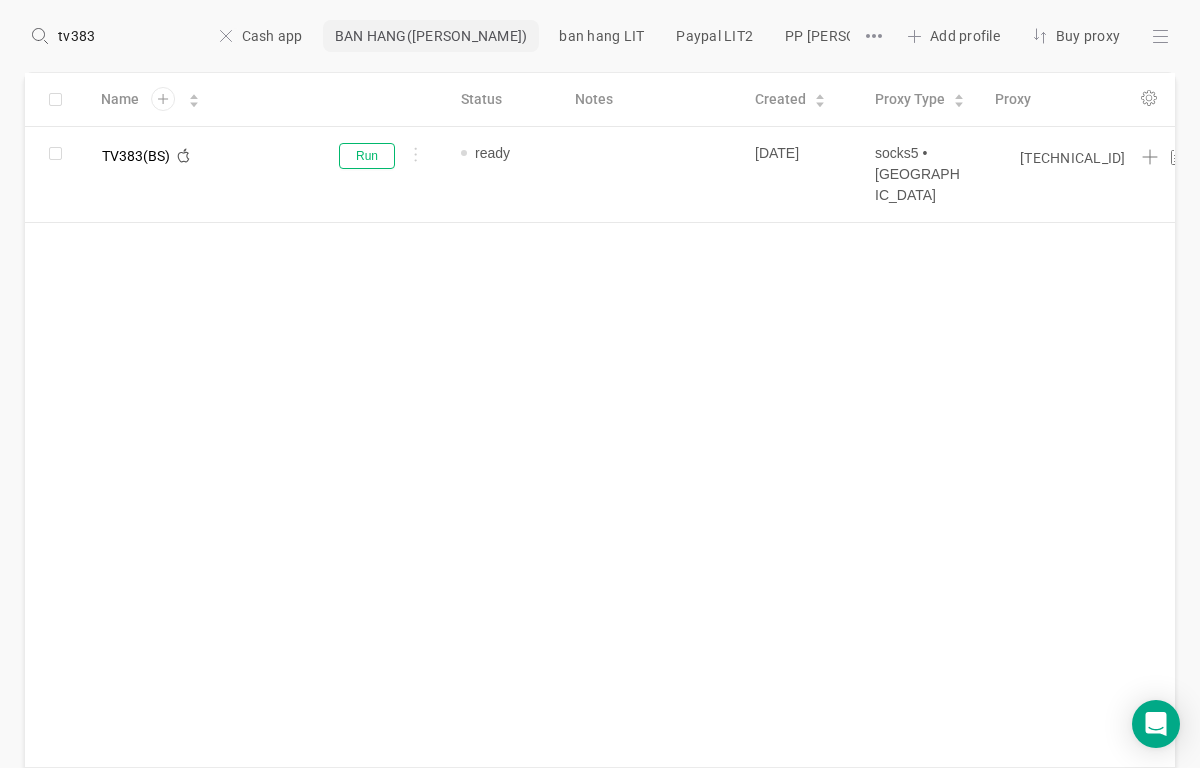 click on "[TECHNICAL_ID]" at bounding box center [1073, 158] 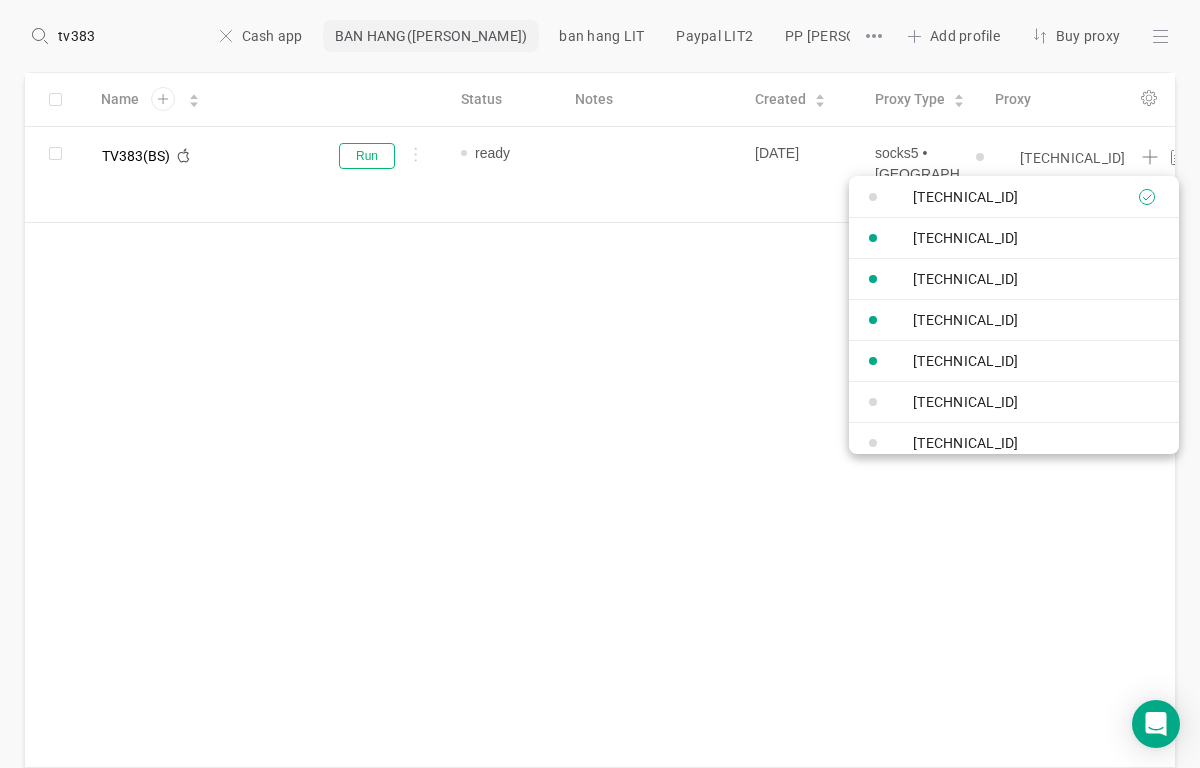 paste on "2:40000" 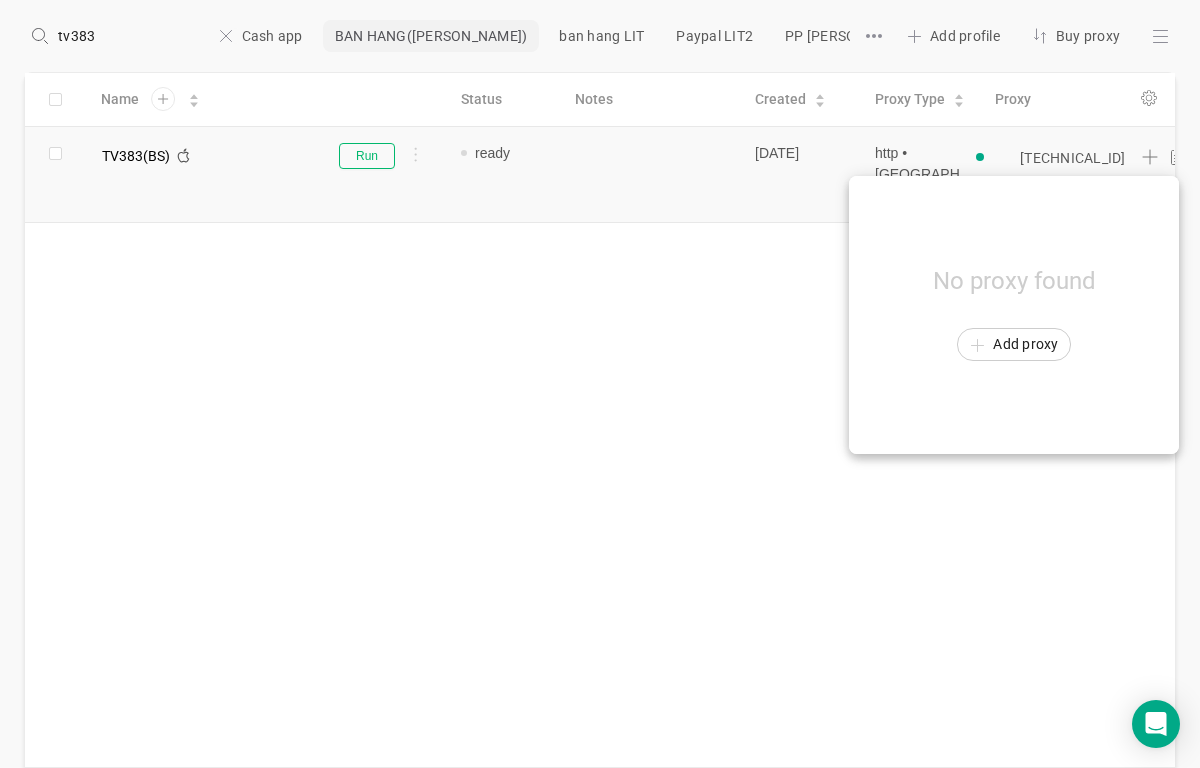 scroll, scrollTop: 0, scrollLeft: 0, axis: both 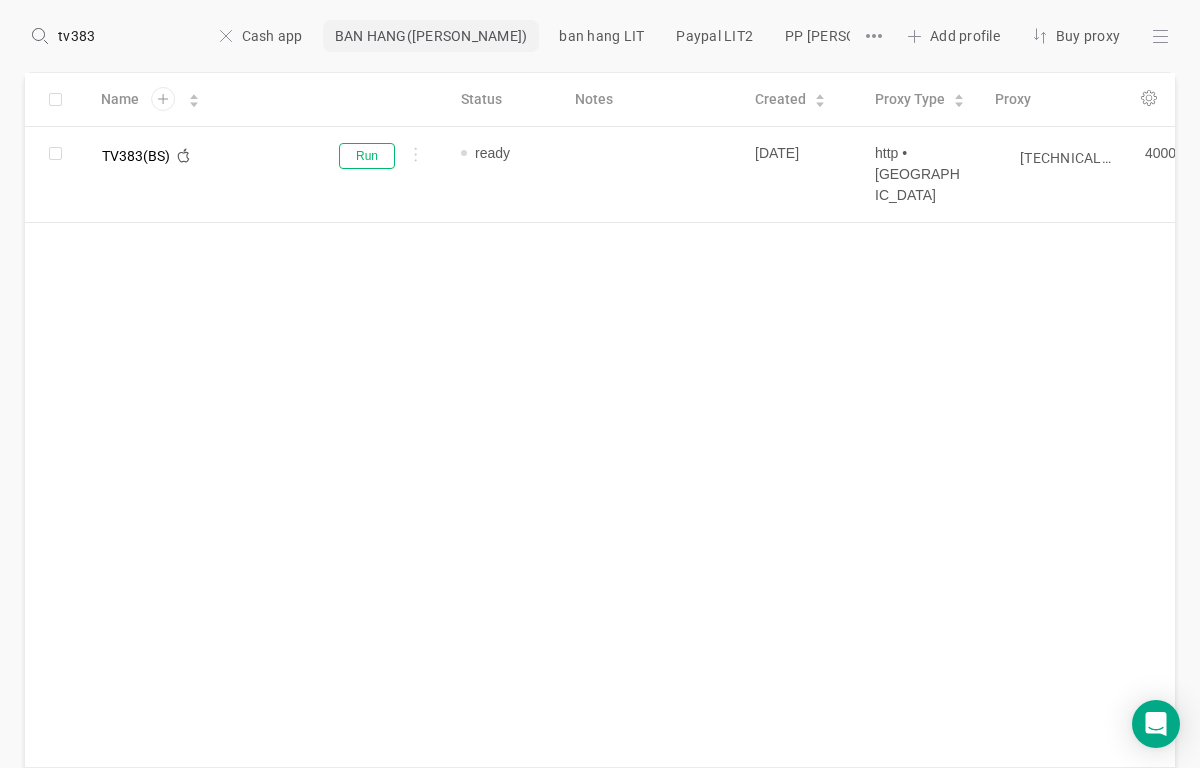 type on "[TECHNICAL_ID]" 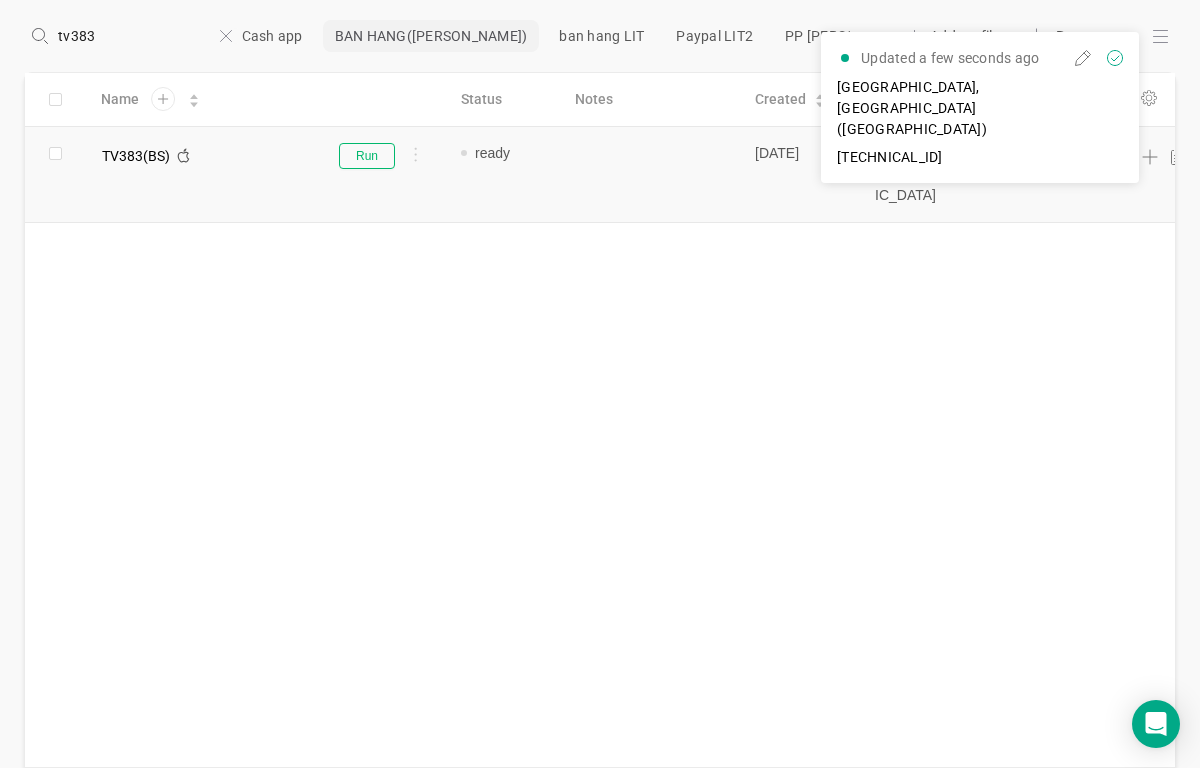 click 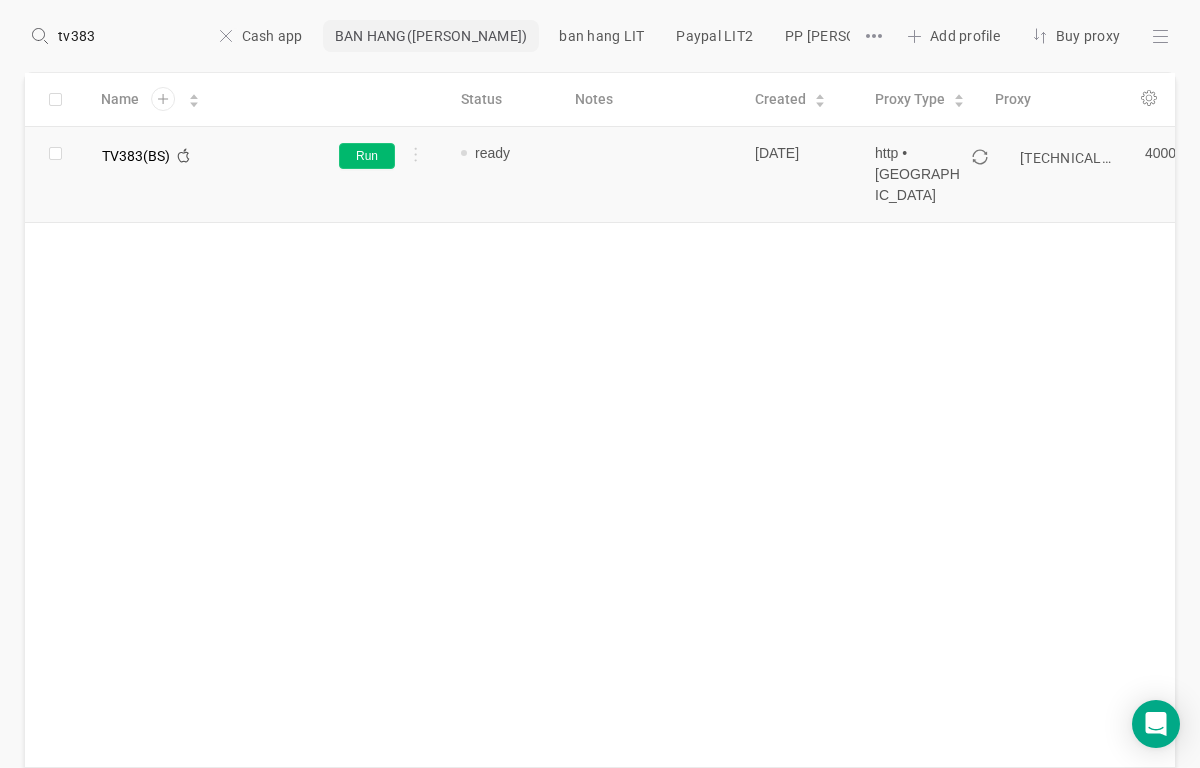 click on "Run" at bounding box center [367, 156] 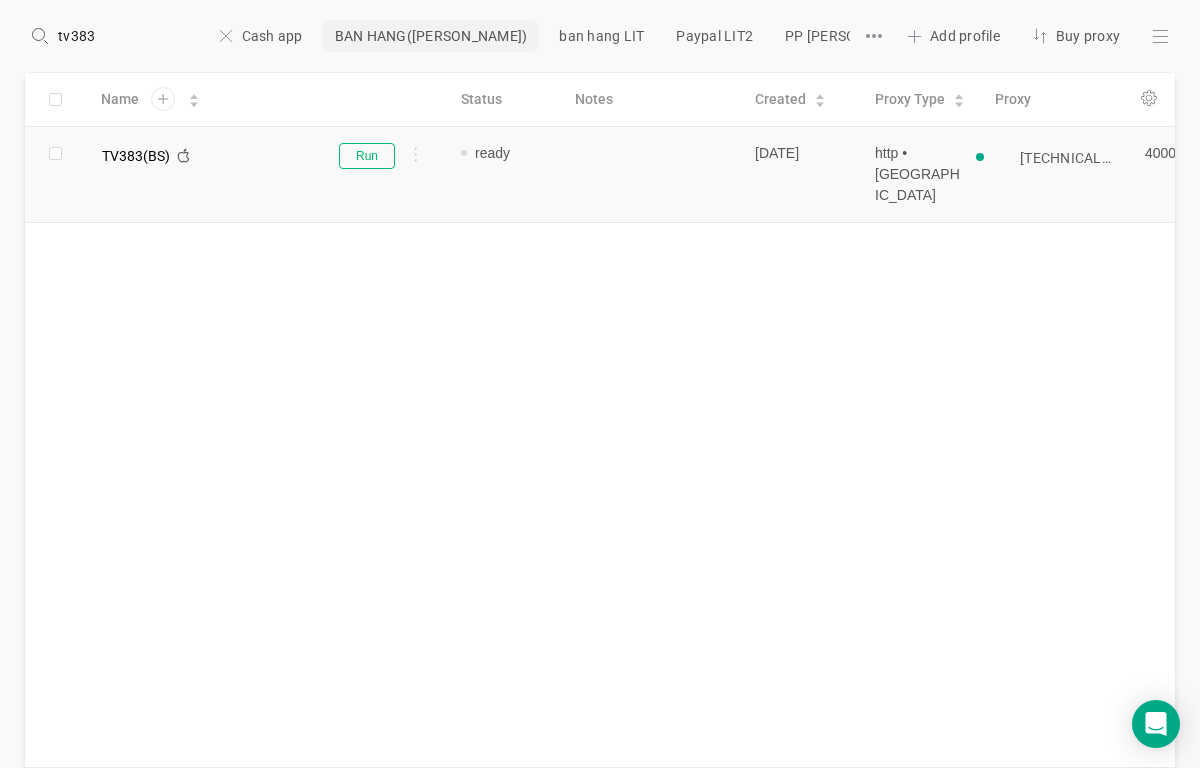 click on "BAN HANG([PERSON_NAME])" at bounding box center [431, 36] 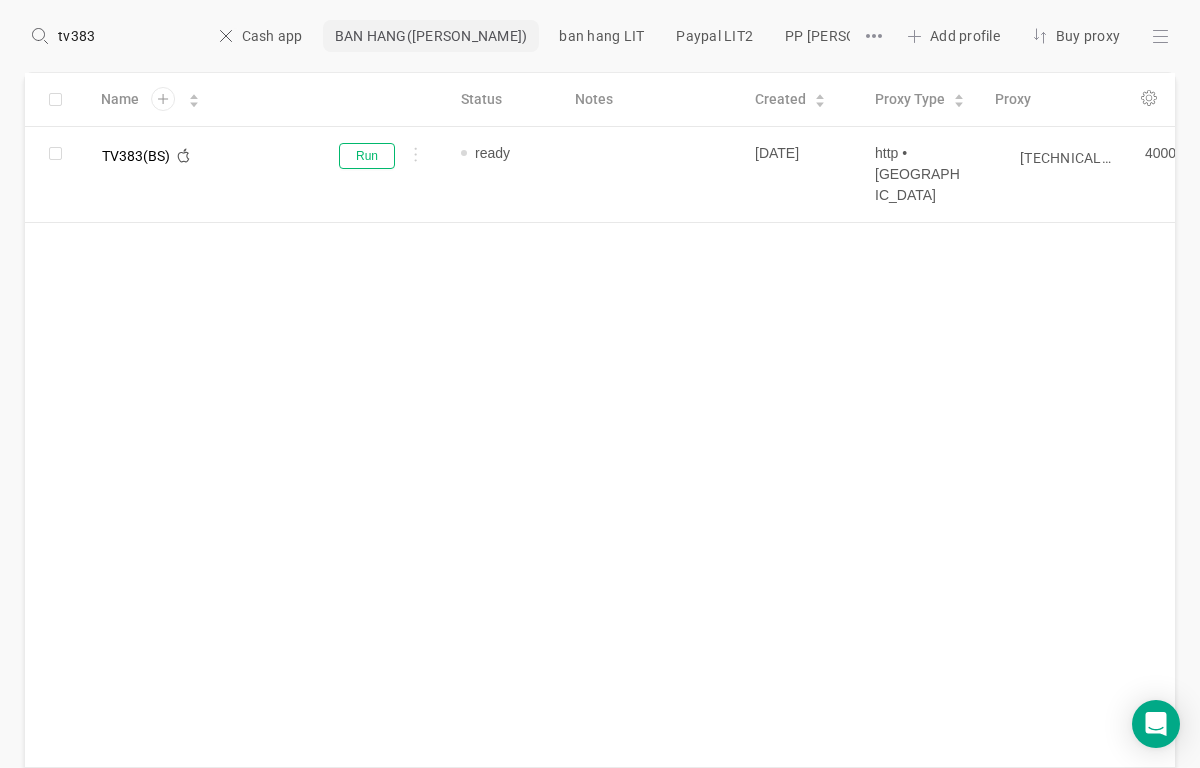 click 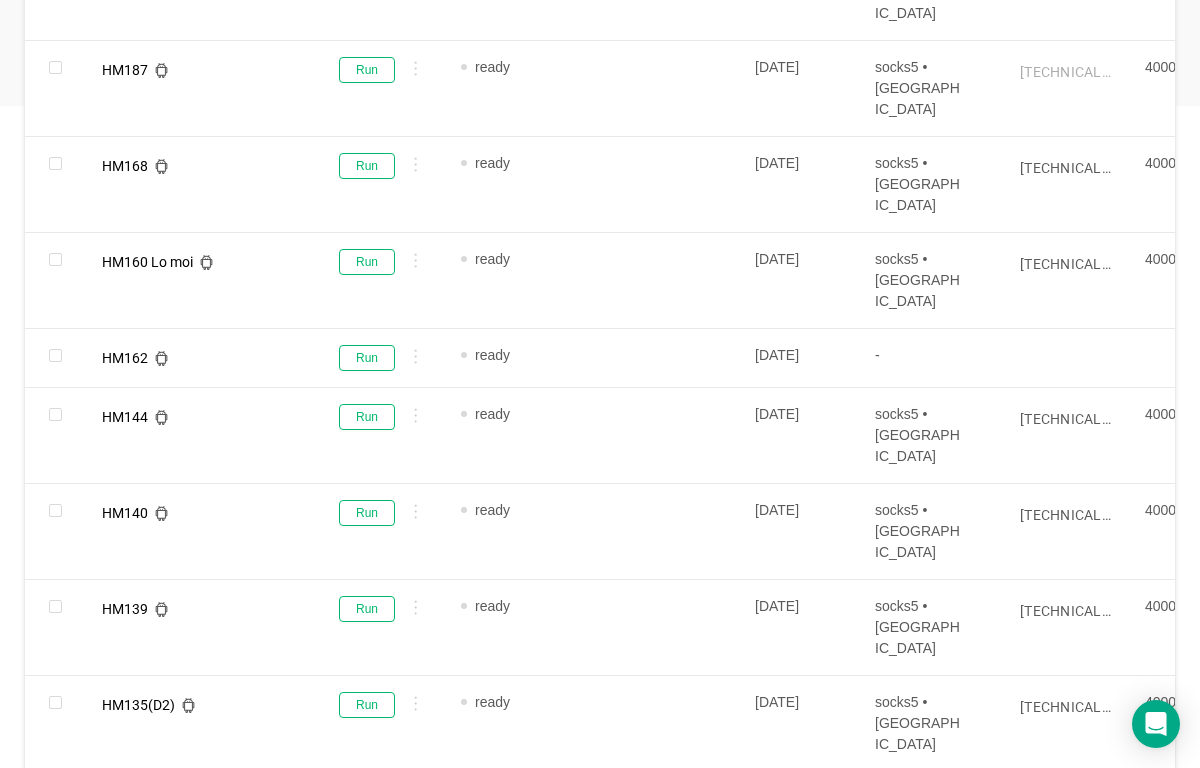 scroll, scrollTop: 841, scrollLeft: 0, axis: vertical 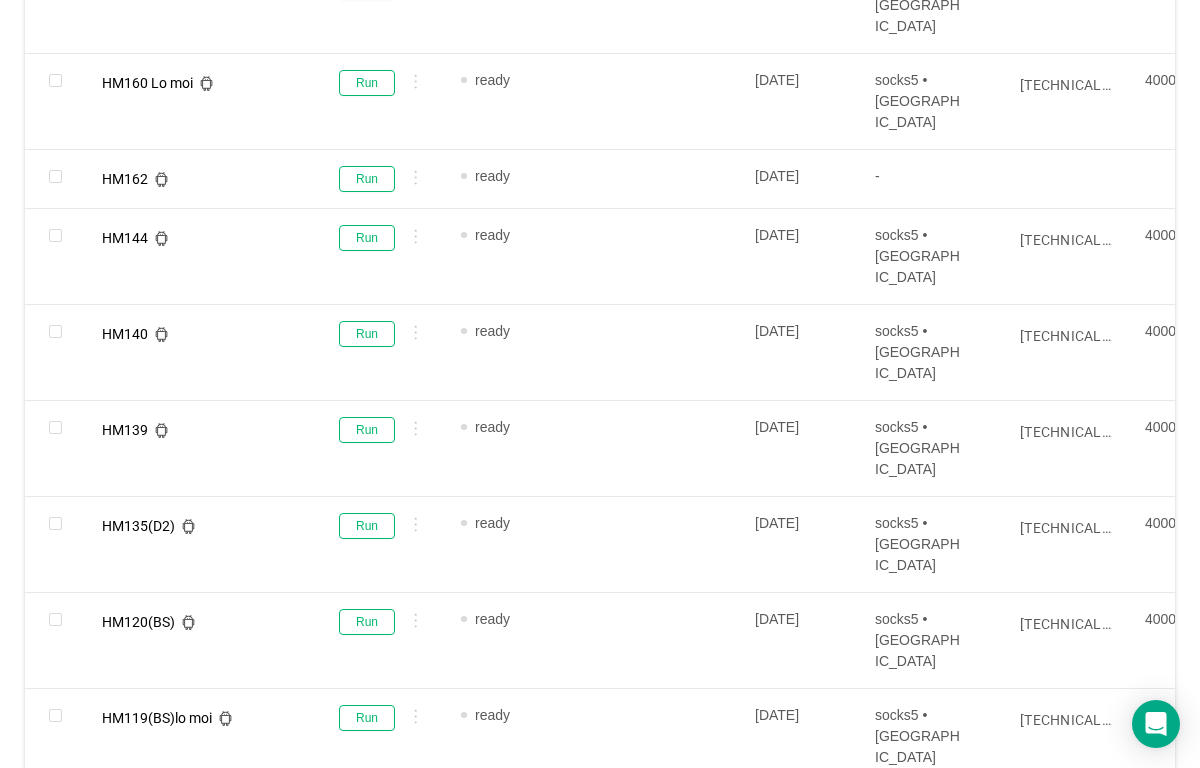 click on "[TECHNICAL_ID]" at bounding box center (1073, 1200) 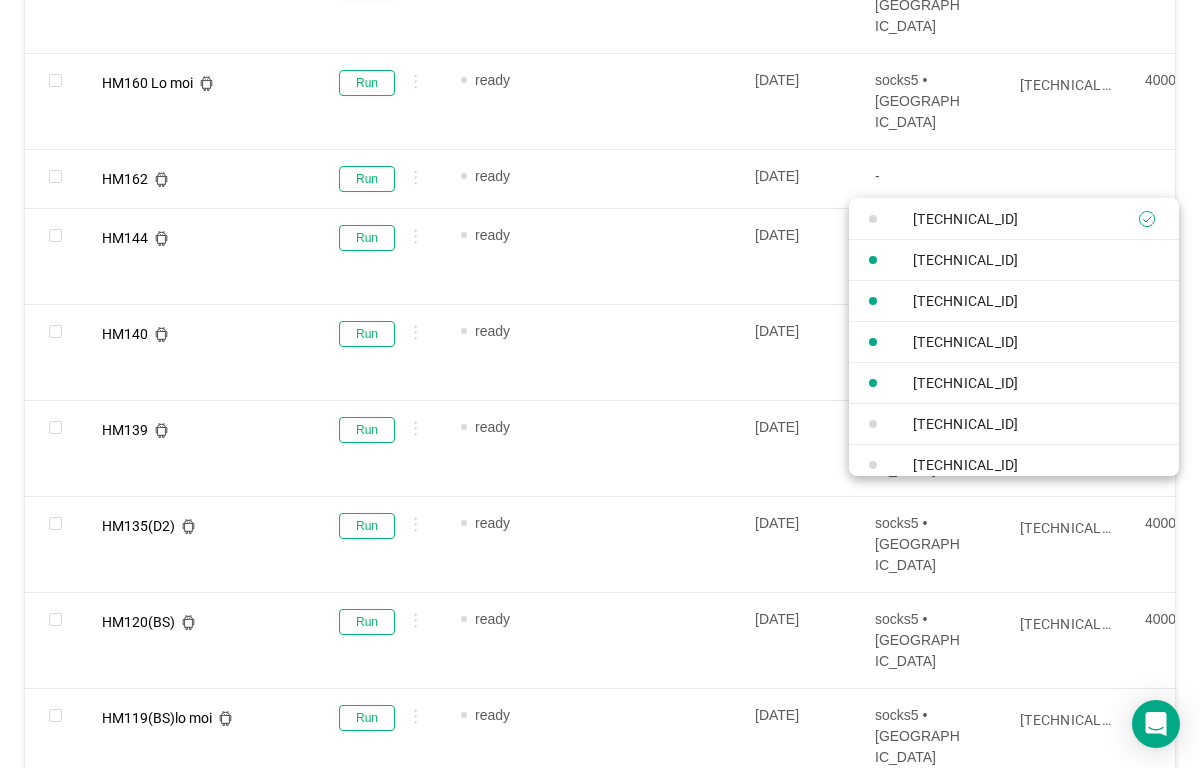 paste on "2:40000" 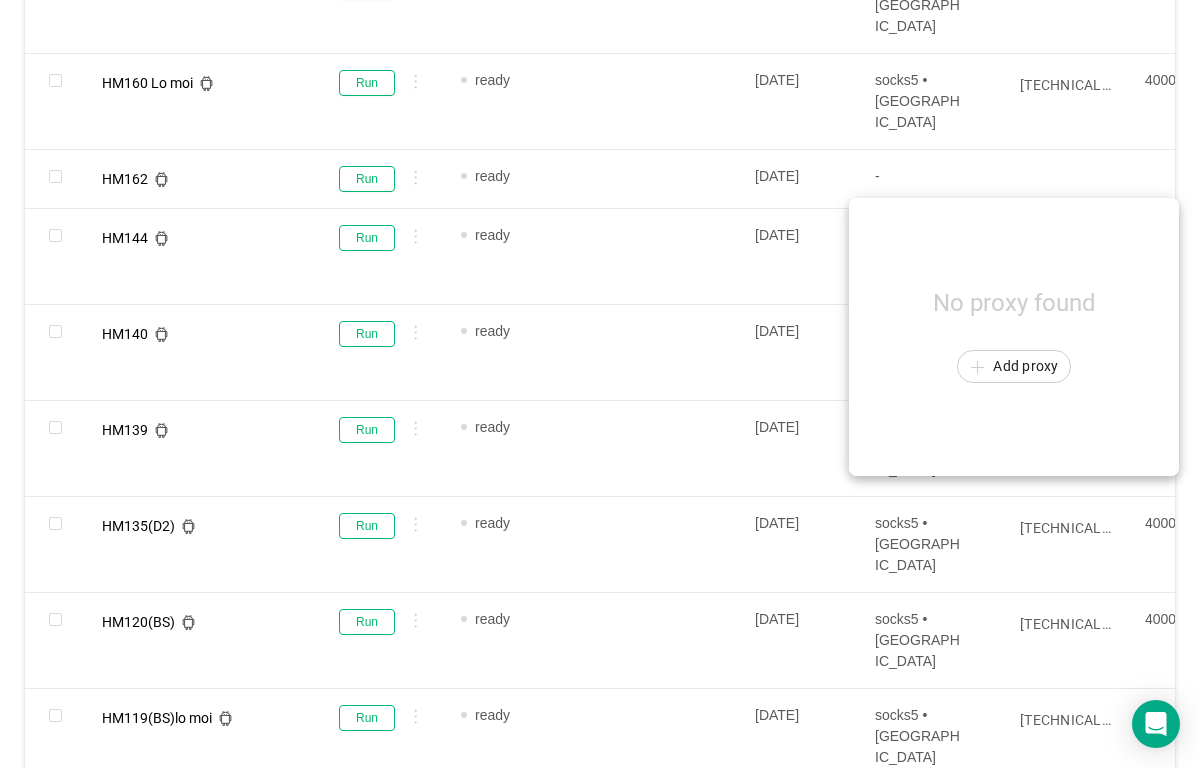 scroll, scrollTop: 0, scrollLeft: 0, axis: both 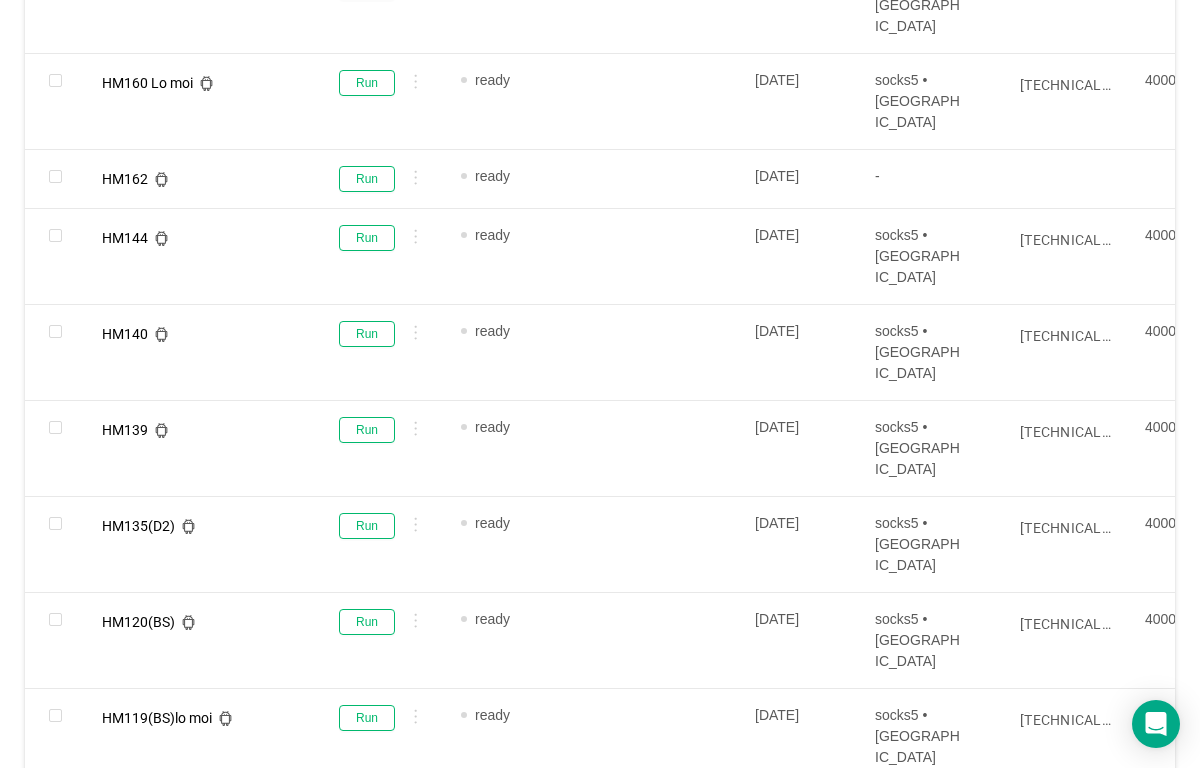 type on "[TECHNICAL_ID]" 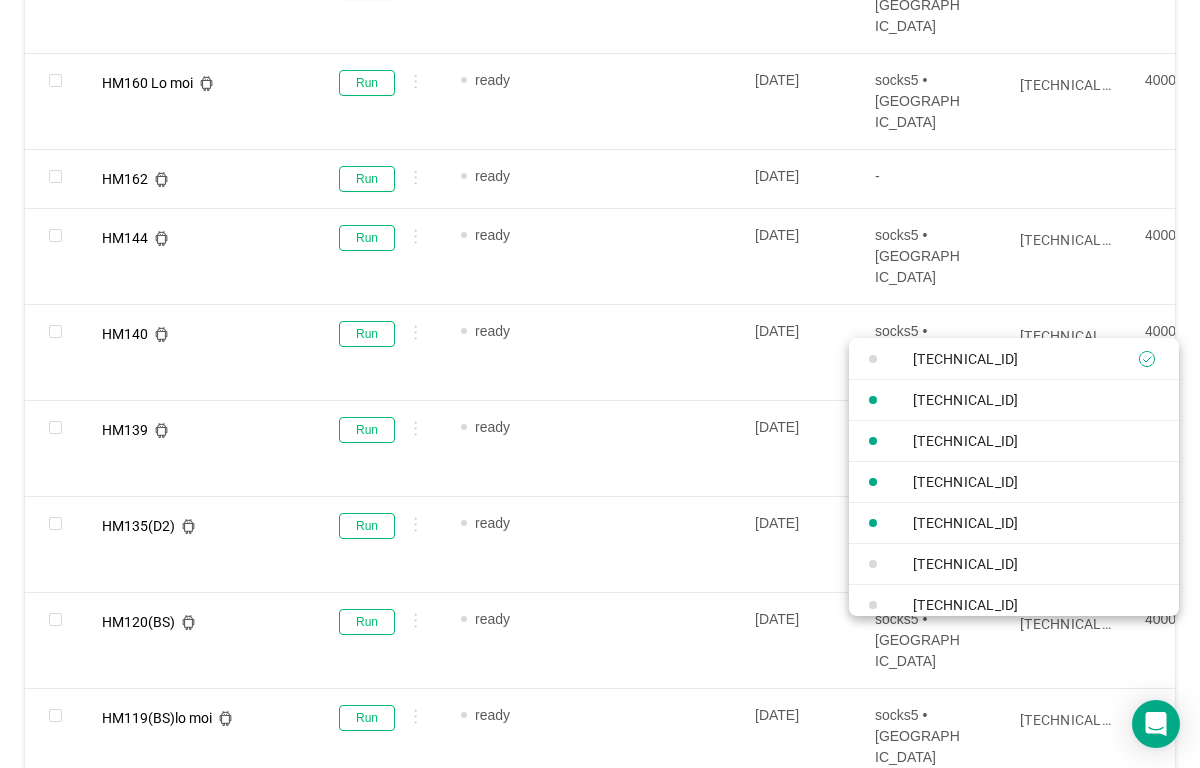 paste on "2:40000" 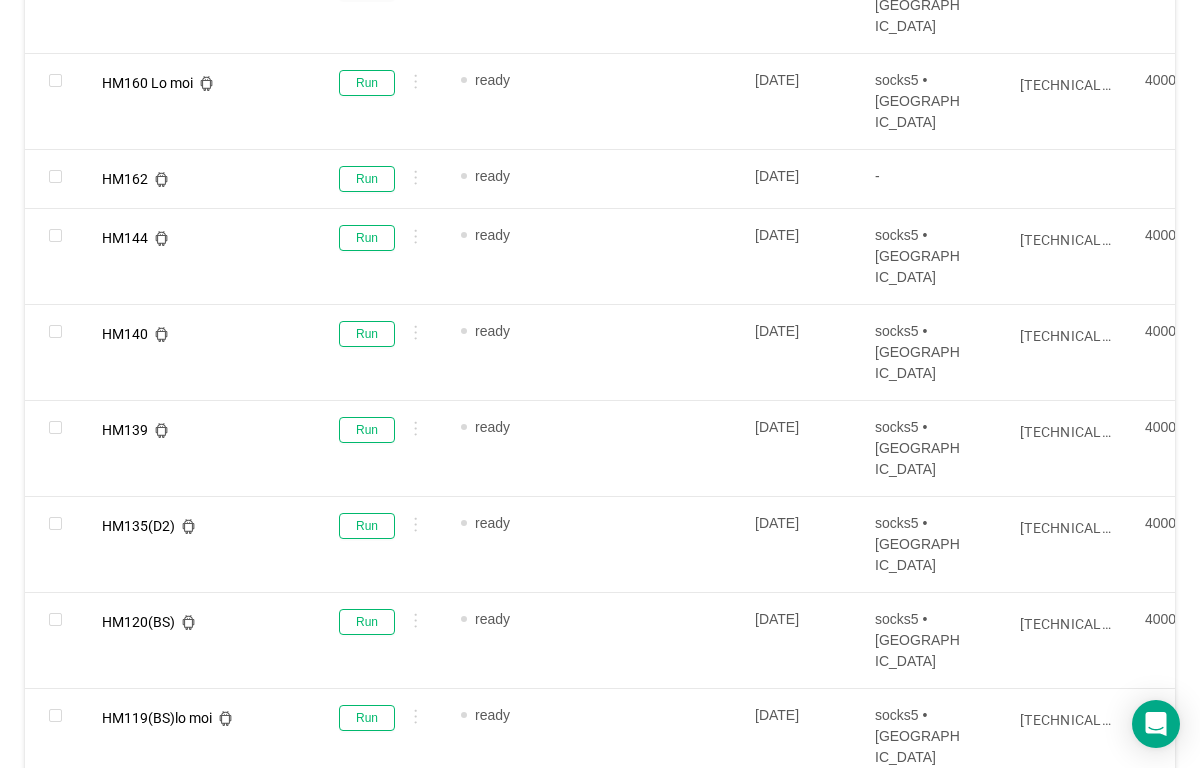 scroll, scrollTop: 0, scrollLeft: 0, axis: both 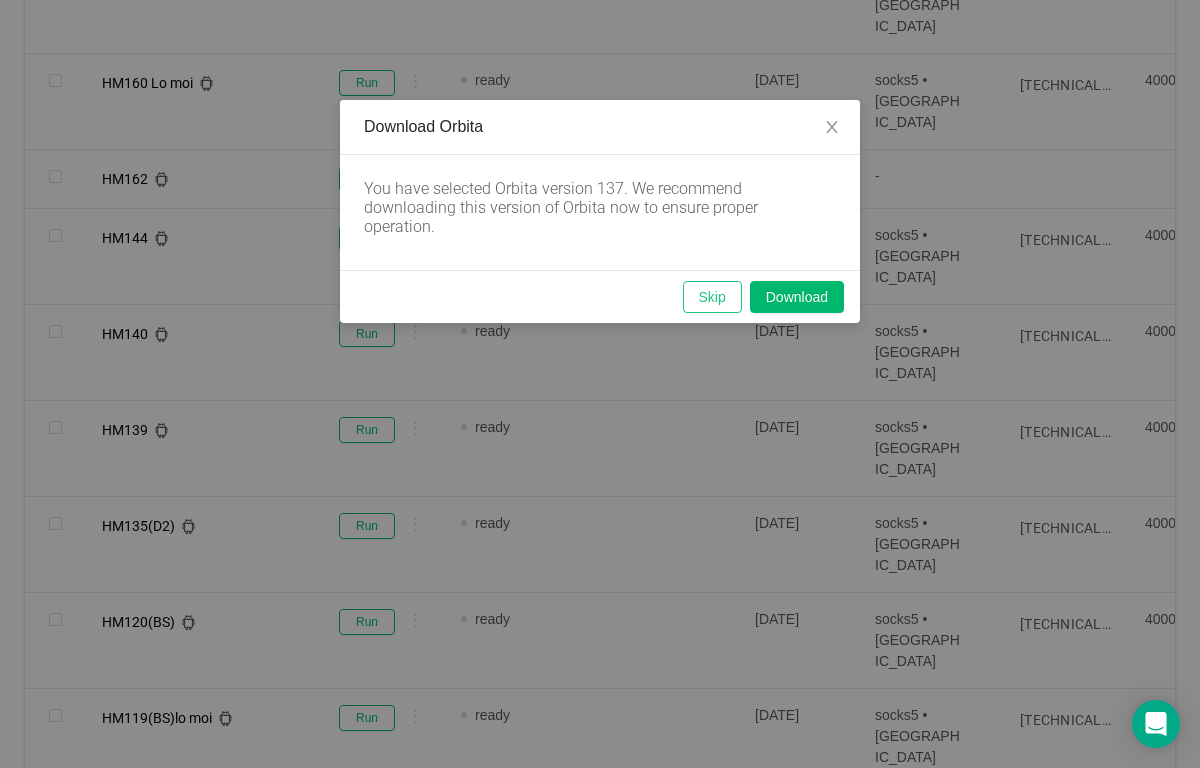 click on "Skip" at bounding box center [712, 297] 